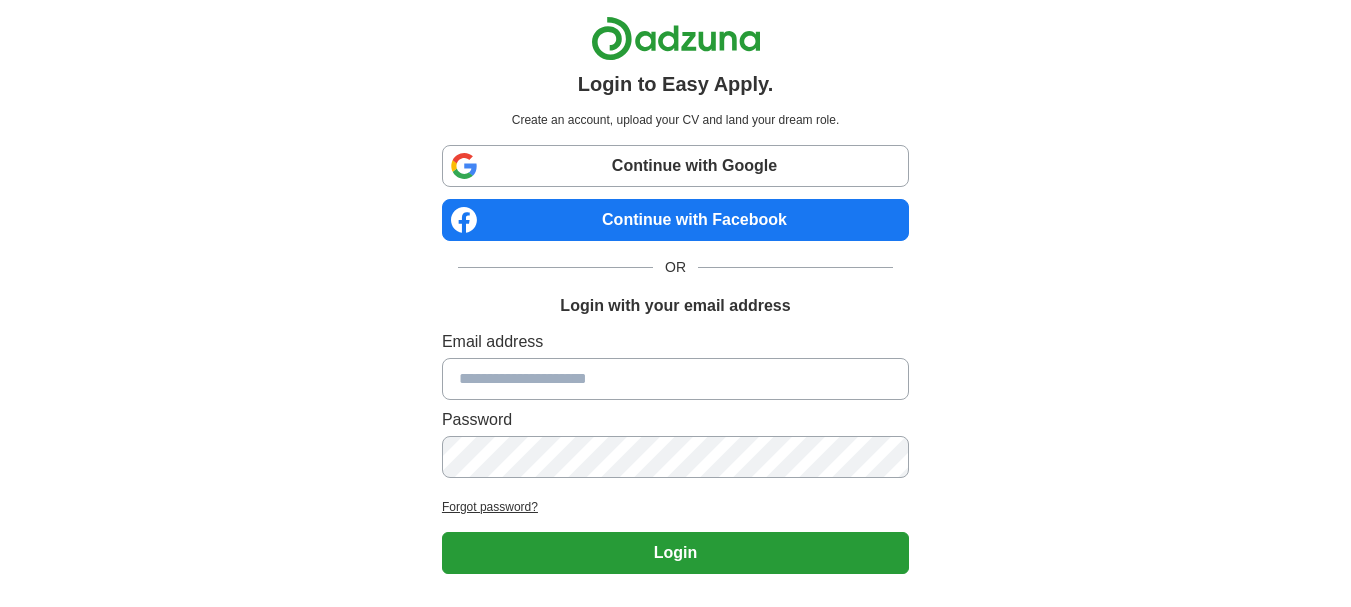 scroll, scrollTop: 0, scrollLeft: 0, axis: both 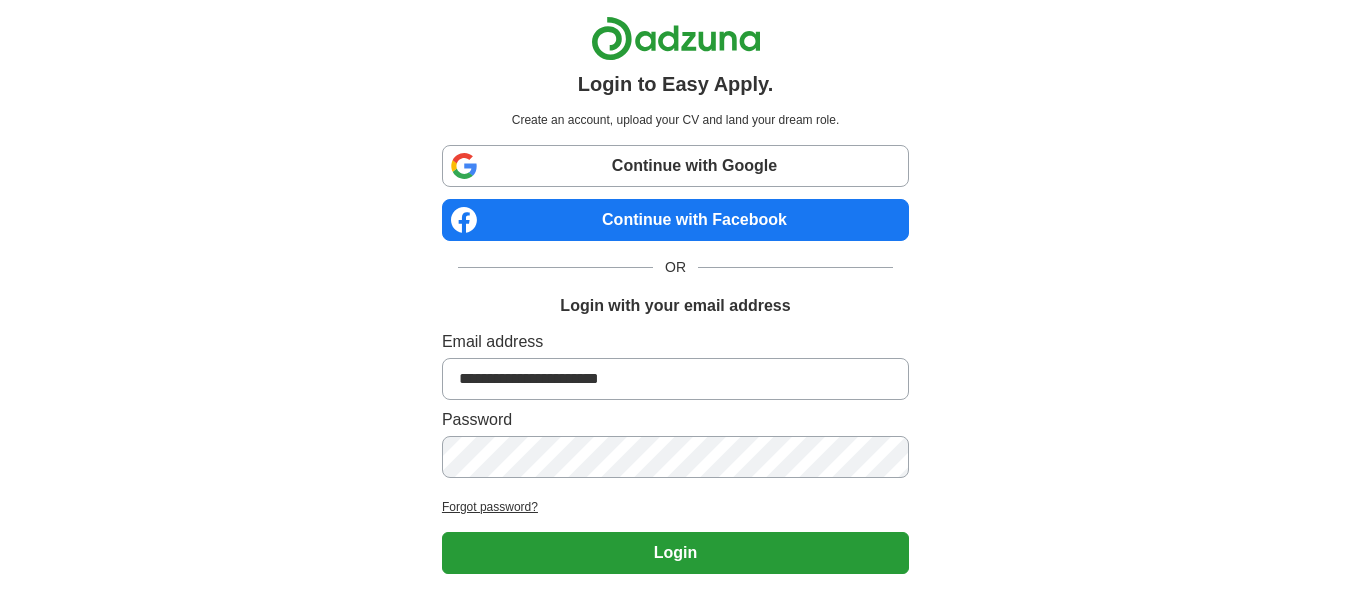 type on "**********" 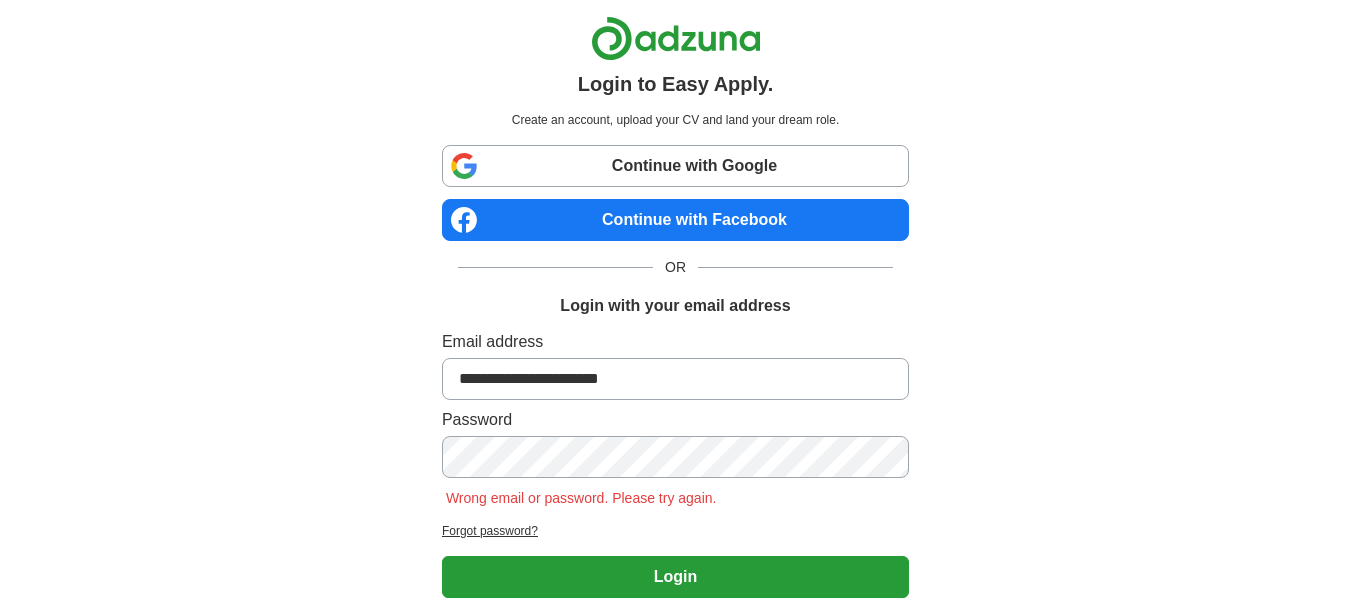 click on "**********" at bounding box center [676, 389] 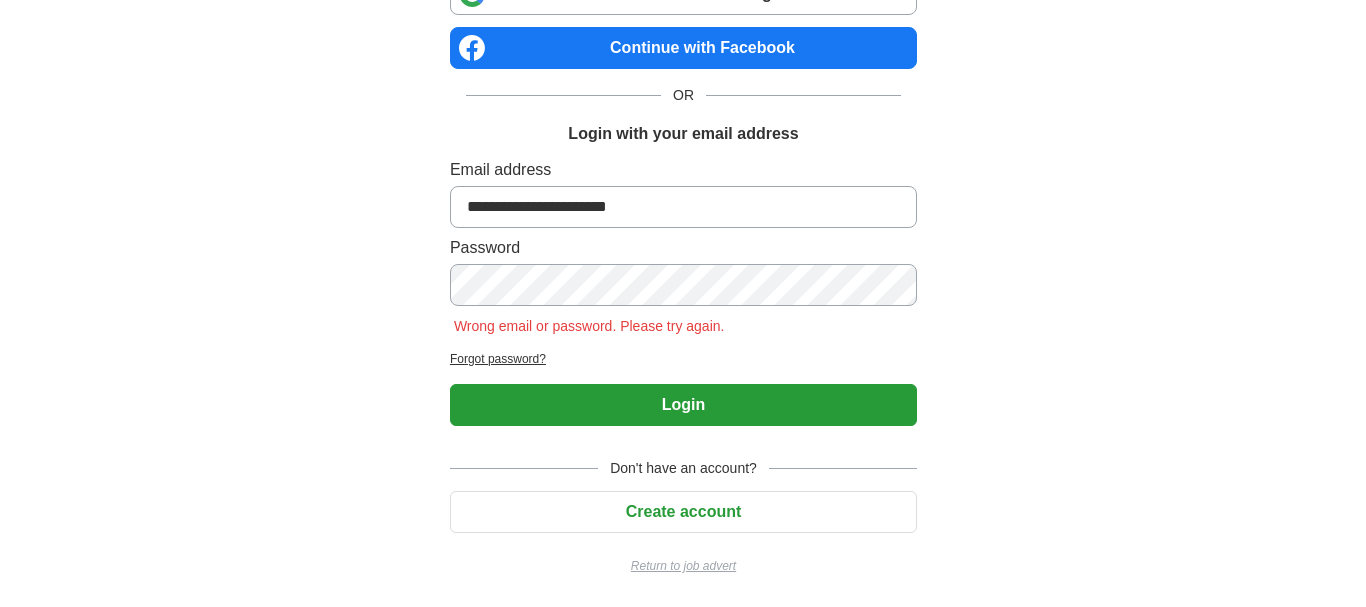 scroll, scrollTop: 0, scrollLeft: 0, axis: both 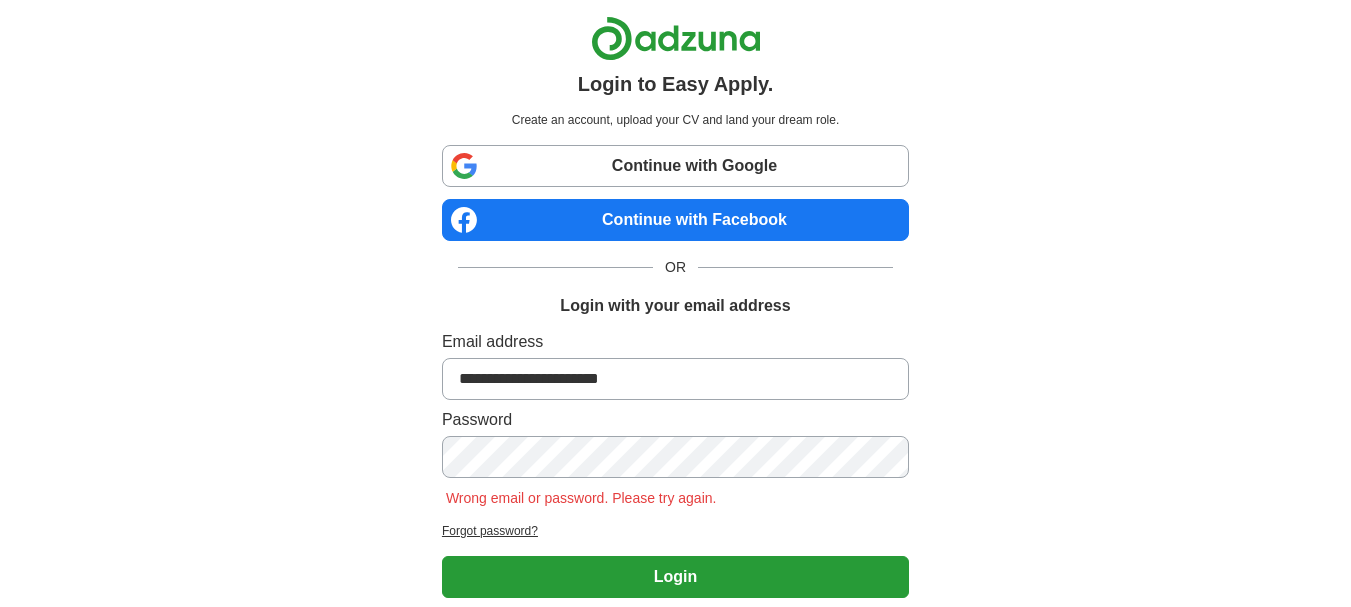 click on "Forgot password?" at bounding box center (675, 531) 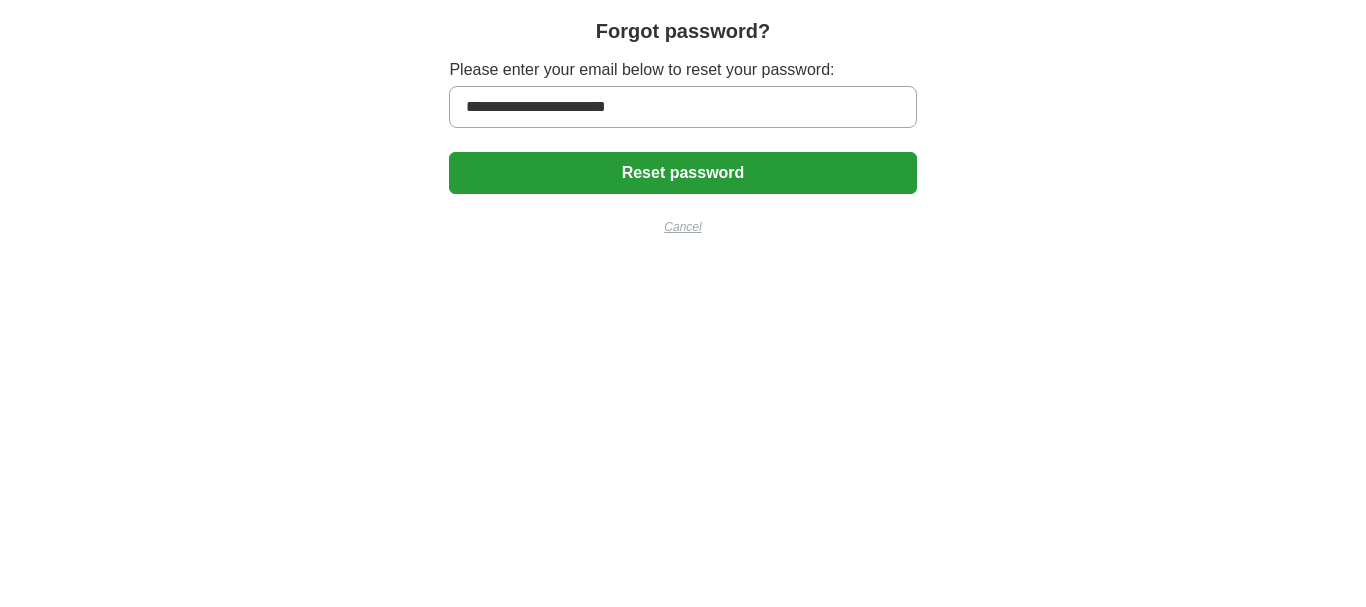 click on "Reset password" at bounding box center [682, 173] 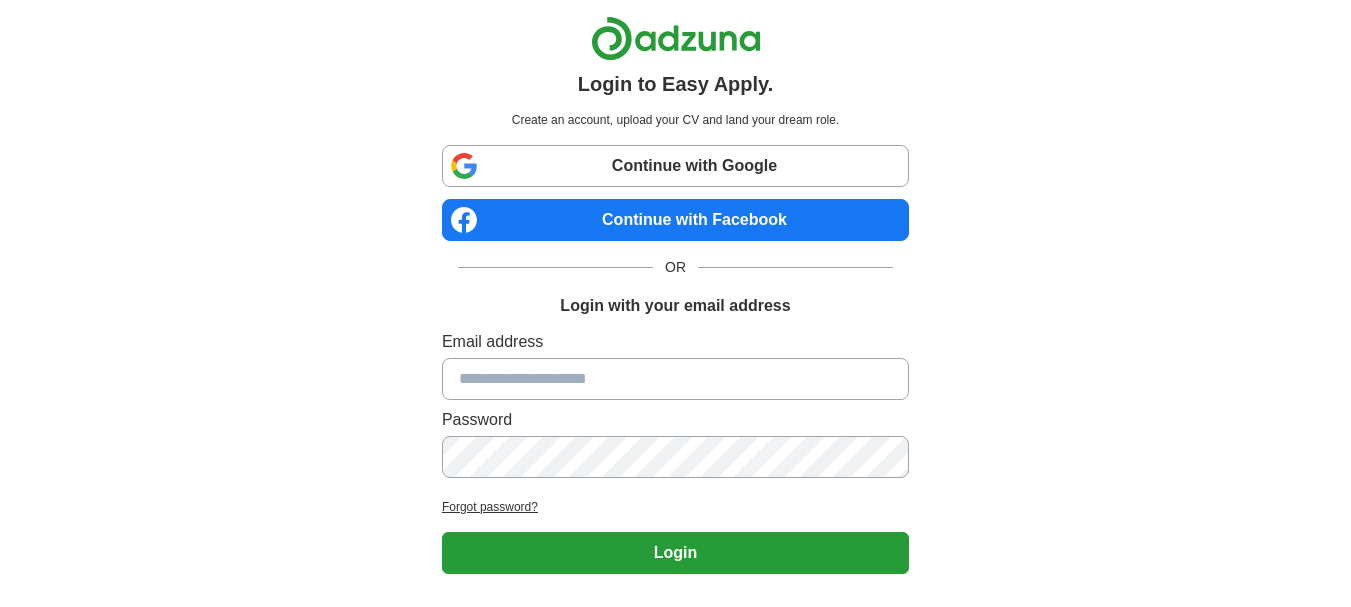scroll, scrollTop: 0, scrollLeft: 0, axis: both 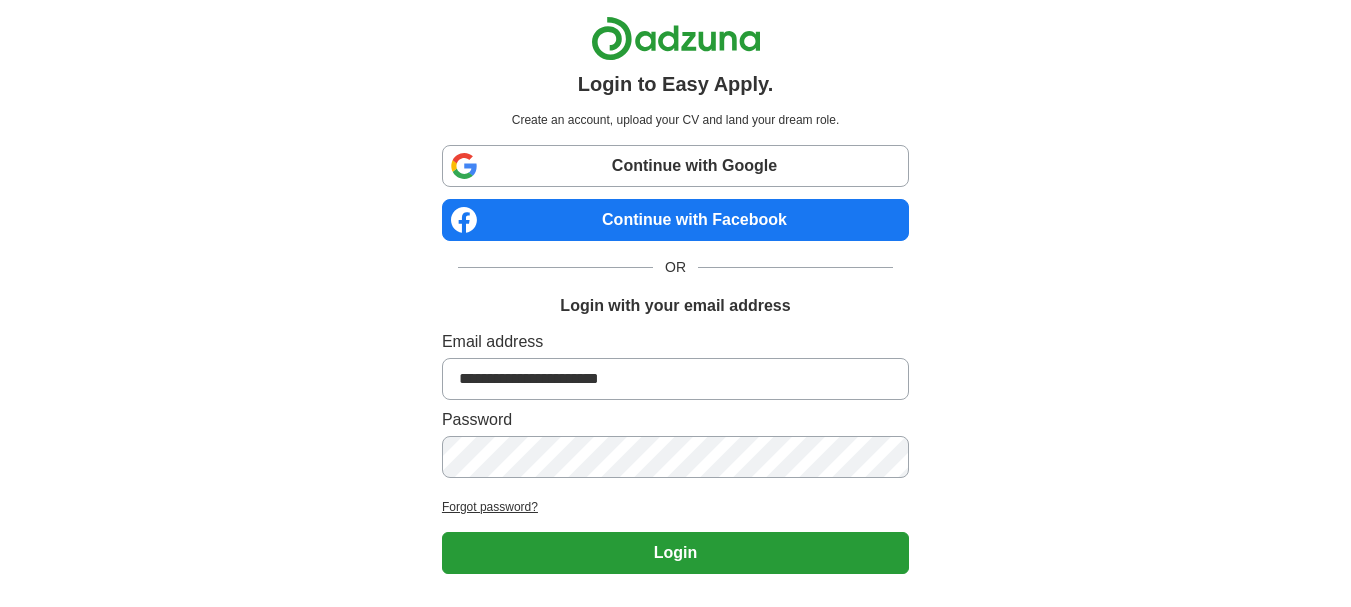 type on "**********" 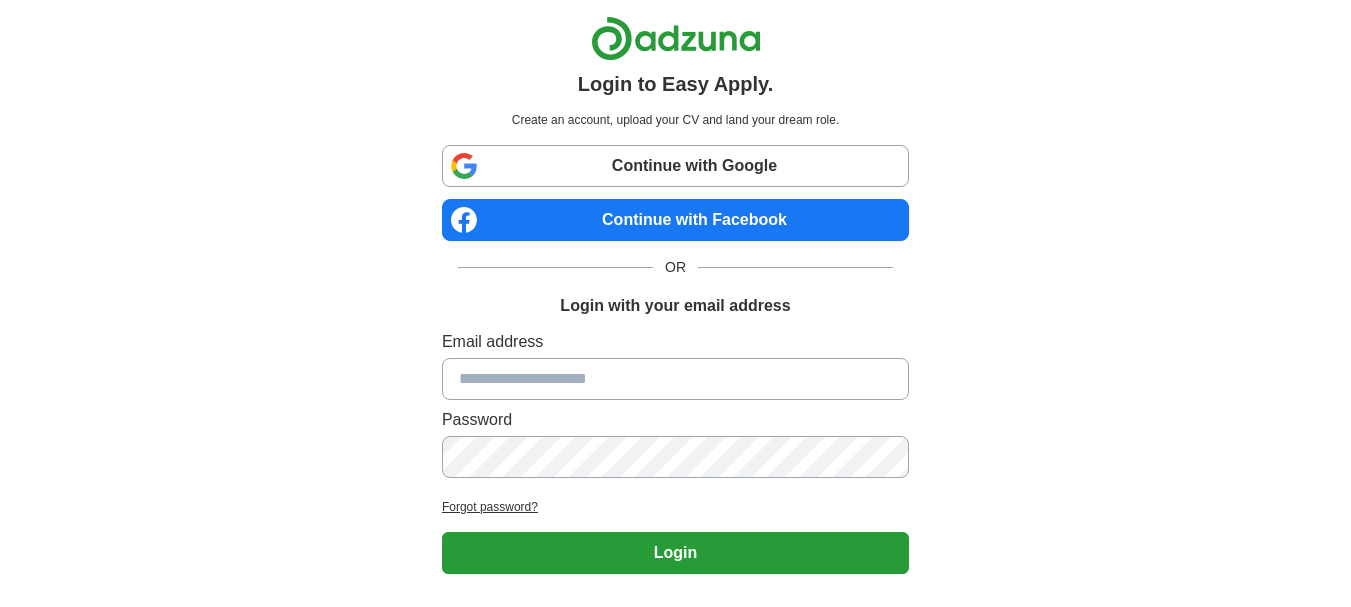 scroll, scrollTop: 0, scrollLeft: 0, axis: both 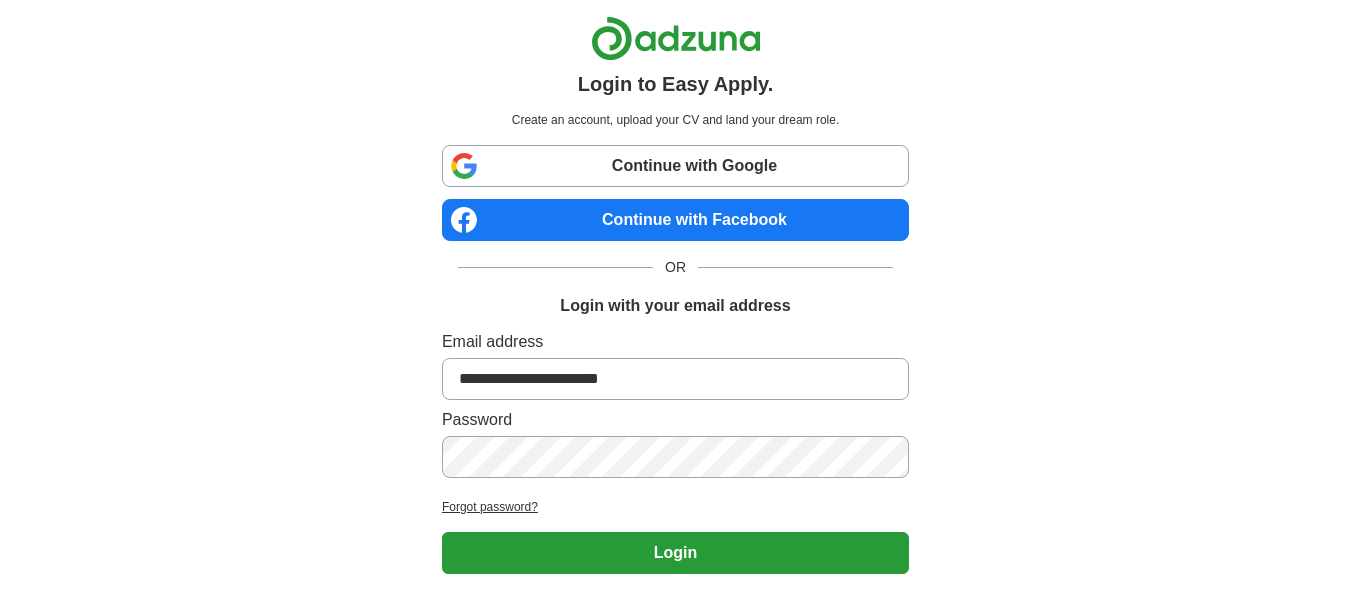 type on "**********" 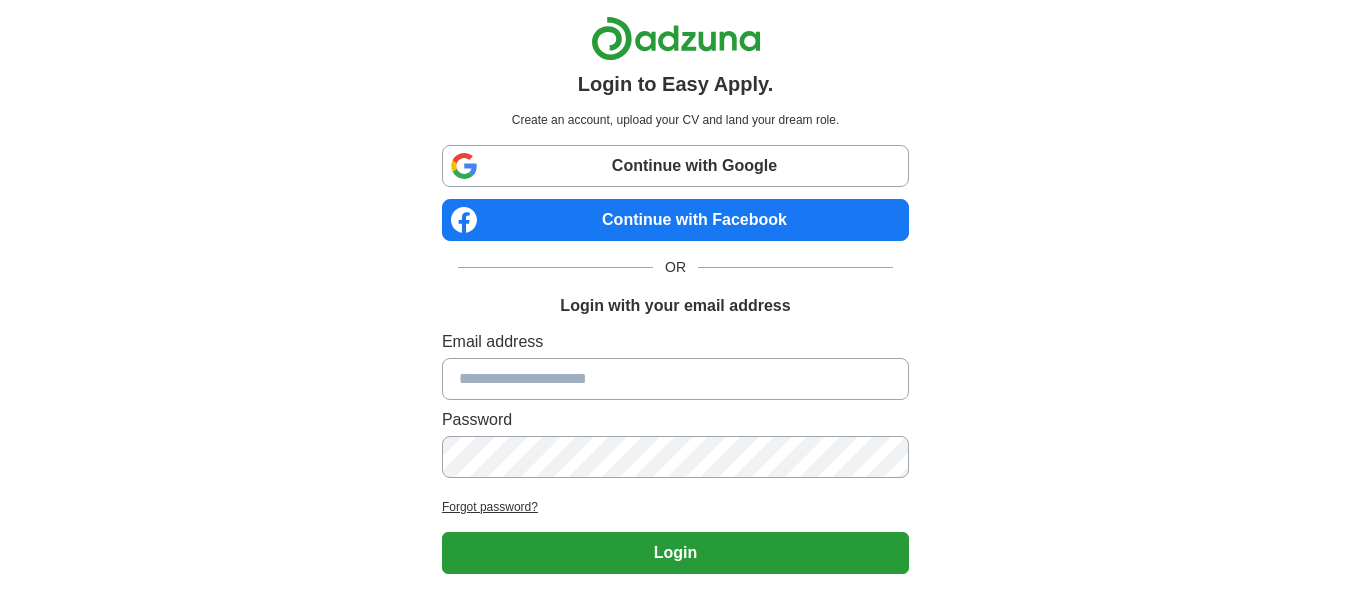 scroll, scrollTop: 0, scrollLeft: 0, axis: both 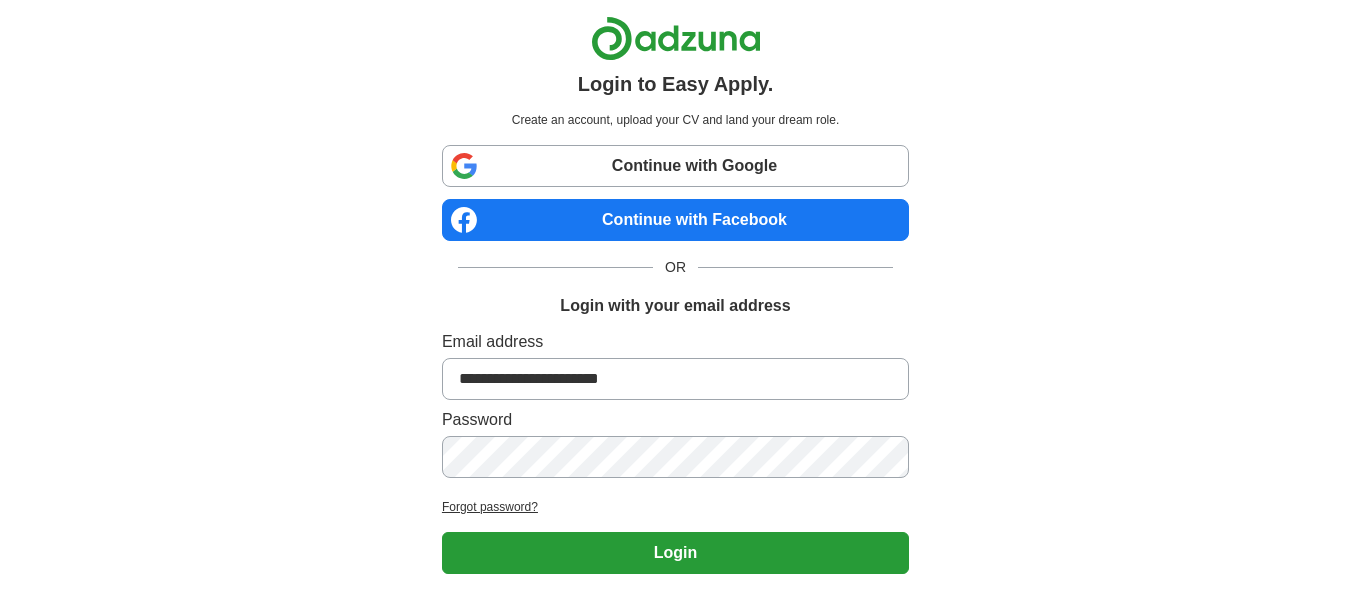 type on "**********" 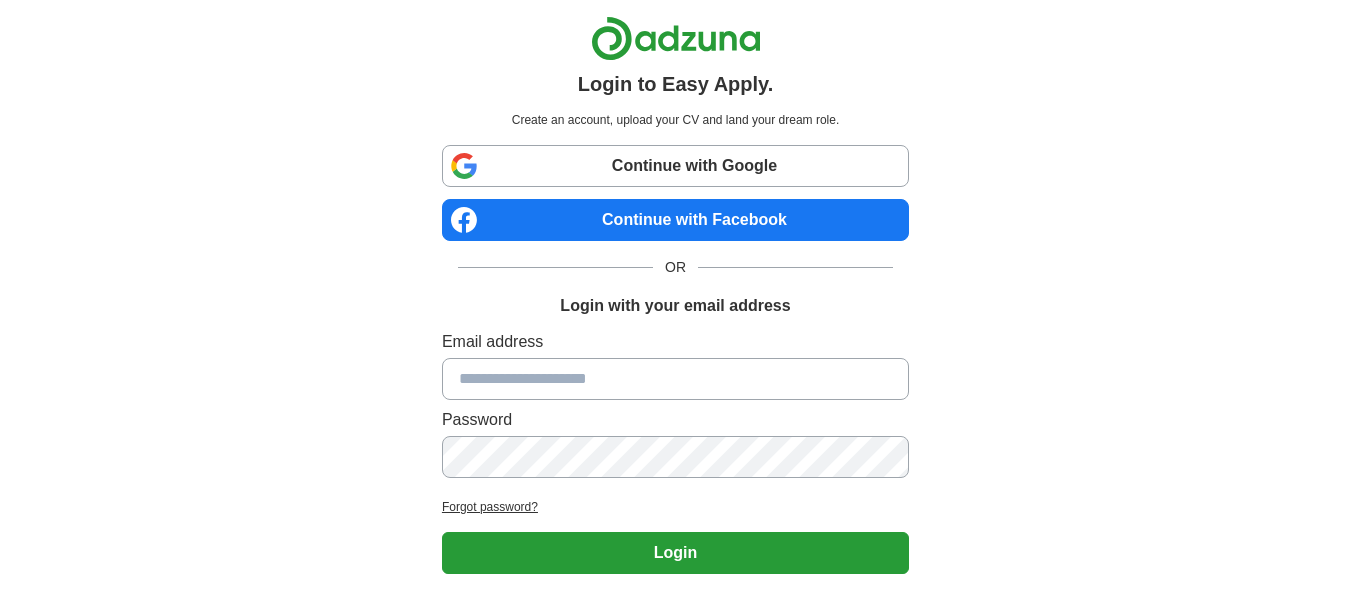 scroll, scrollTop: 0, scrollLeft: 0, axis: both 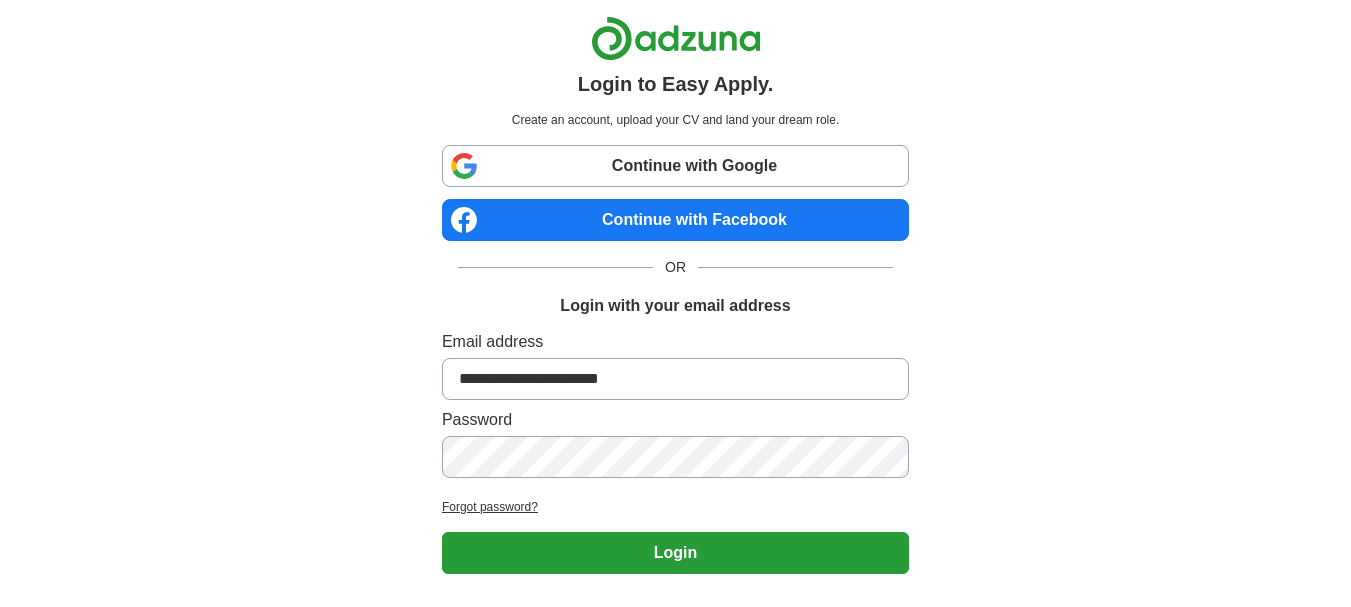 type on "**********" 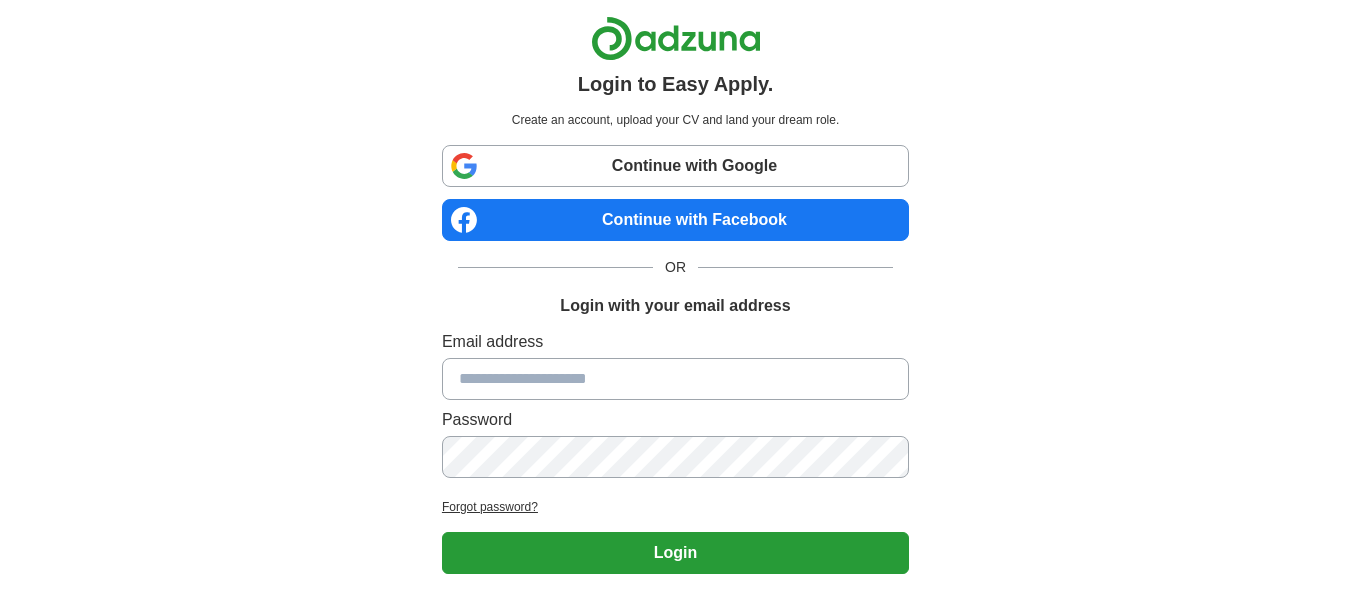scroll, scrollTop: 0, scrollLeft: 0, axis: both 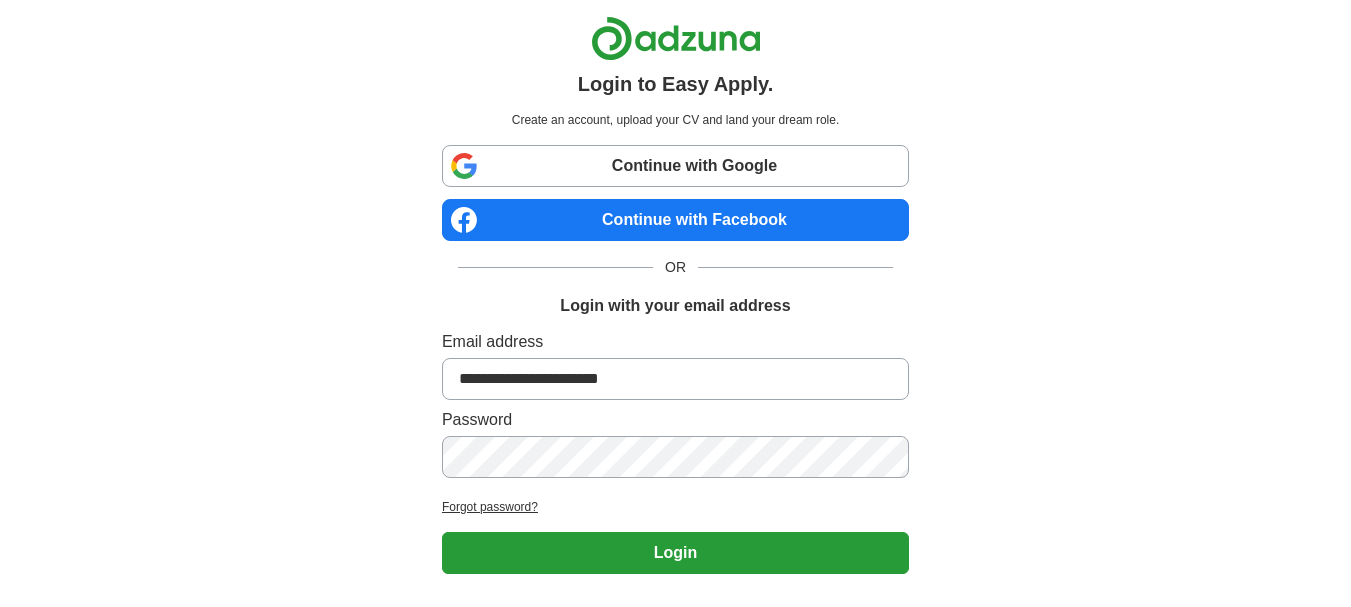 type on "**********" 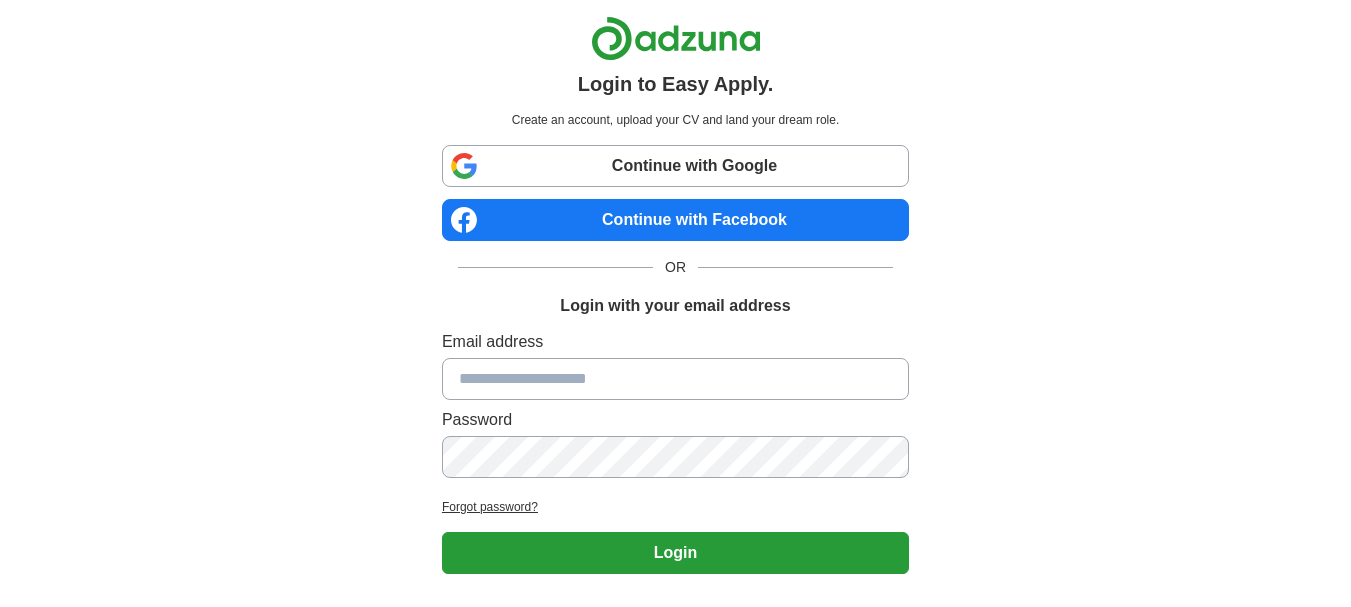 scroll, scrollTop: 0, scrollLeft: 0, axis: both 